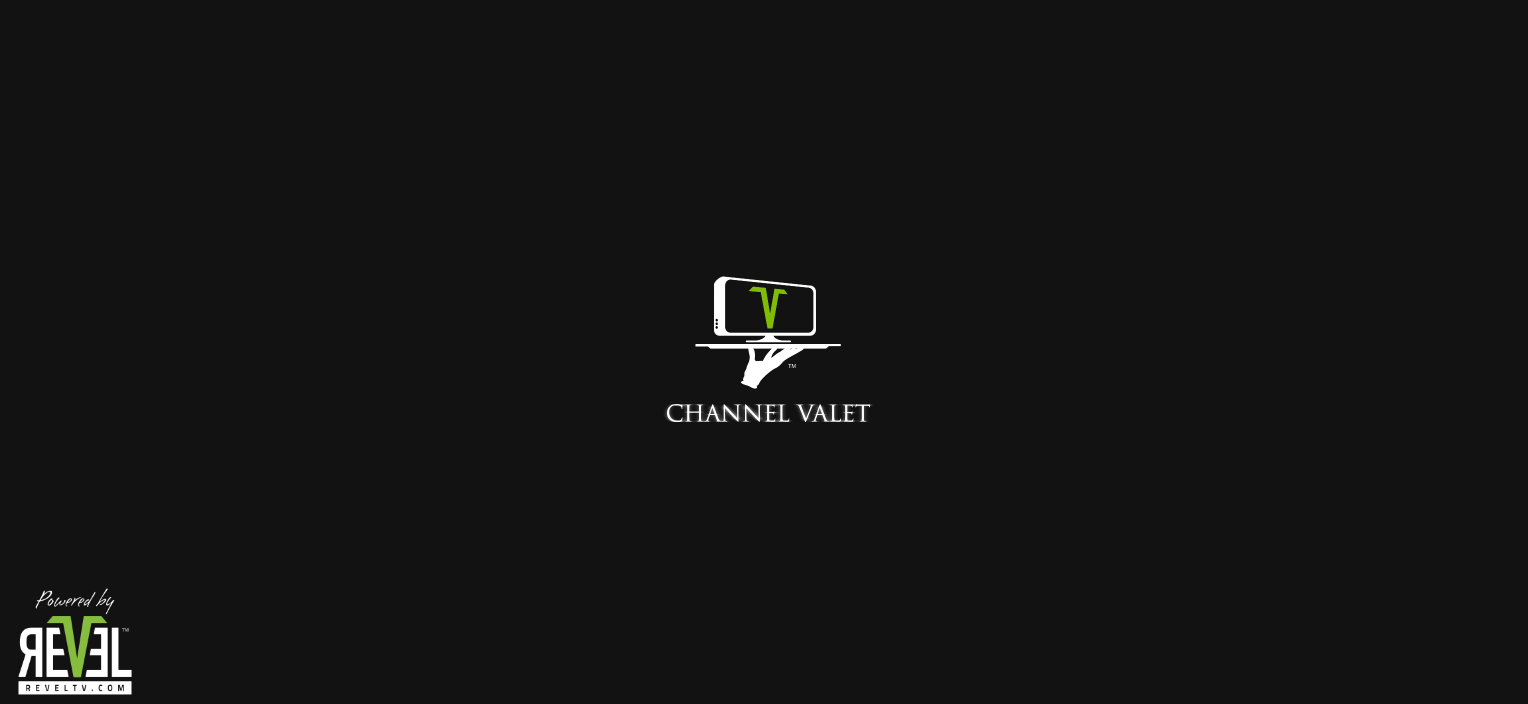 scroll, scrollTop: 0, scrollLeft: 0, axis: both 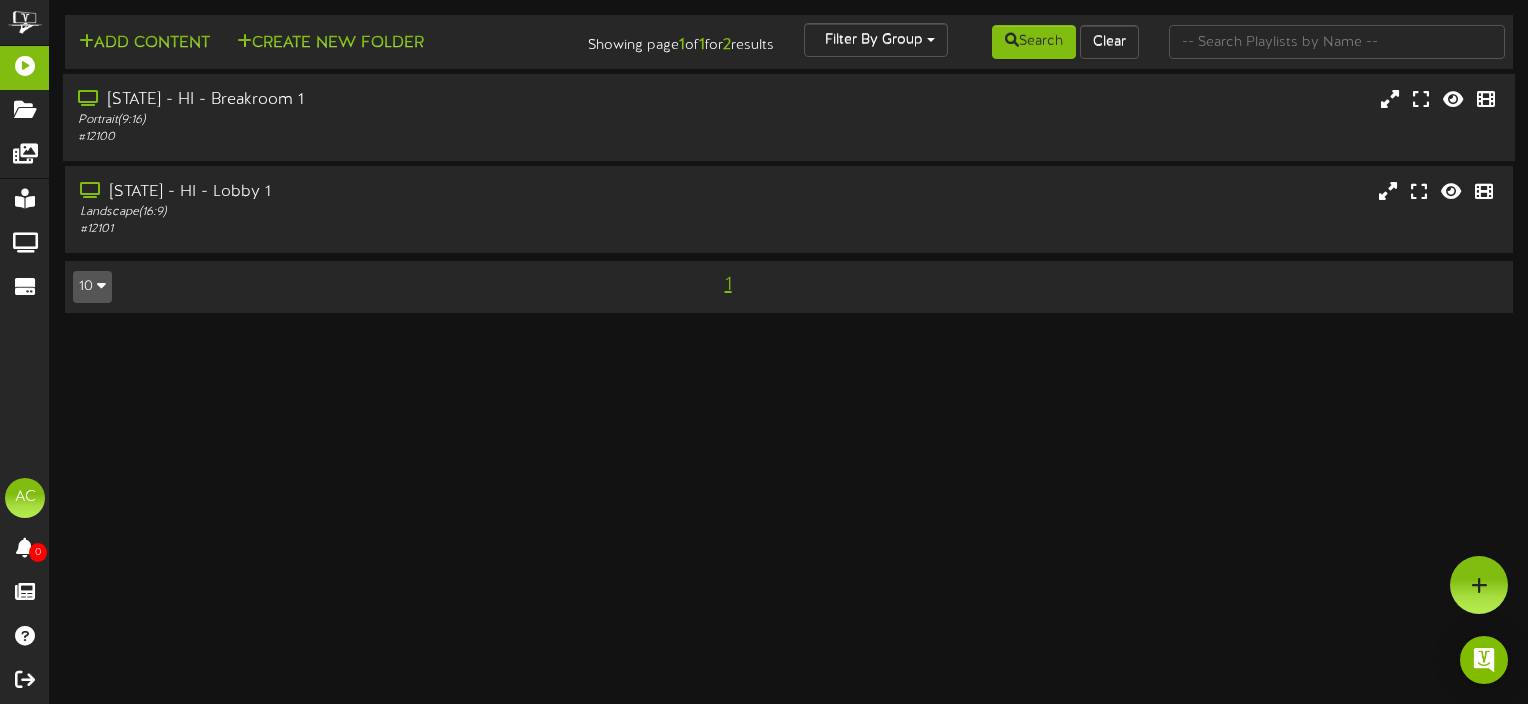 click on "Portrait  ( 9:16 )" at bounding box center (365, 120) 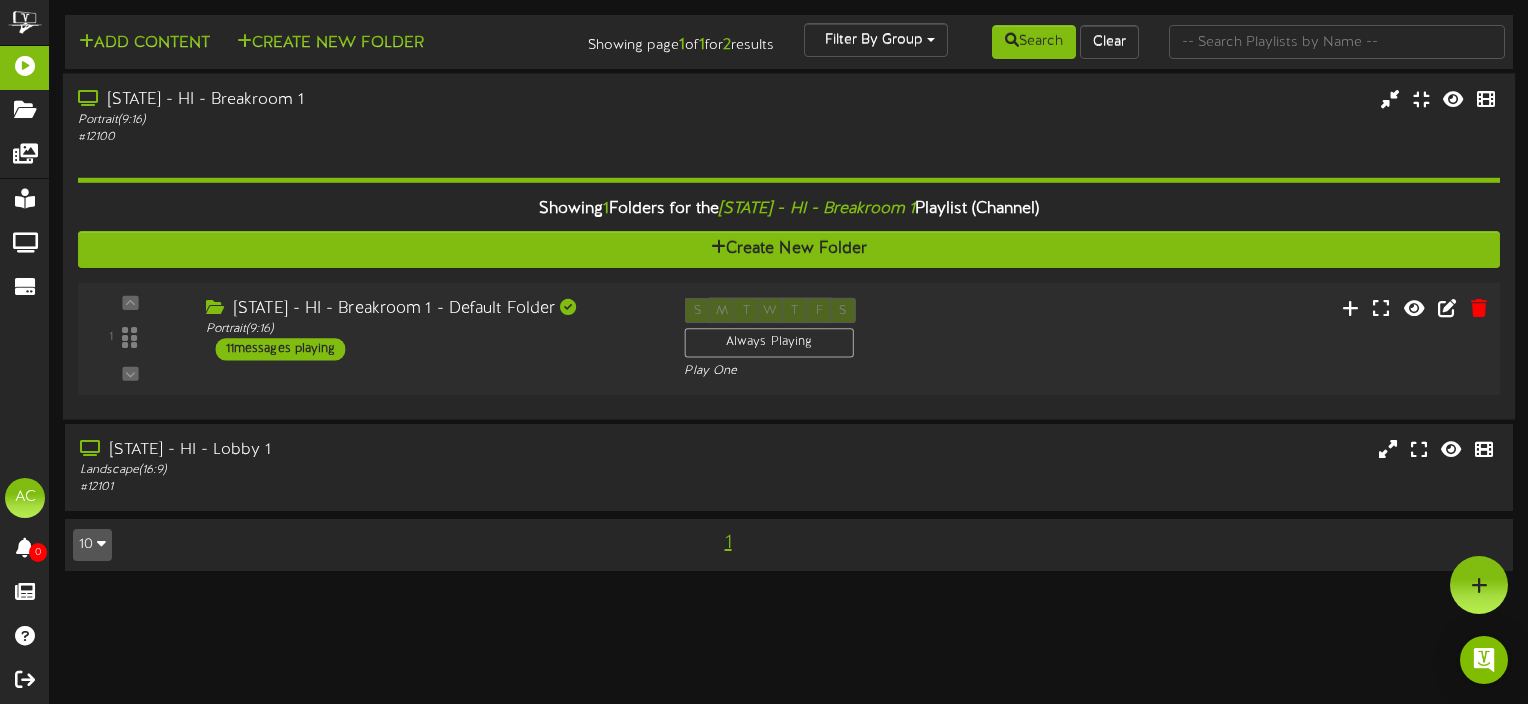 click on "11  messages playing" at bounding box center [281, 349] 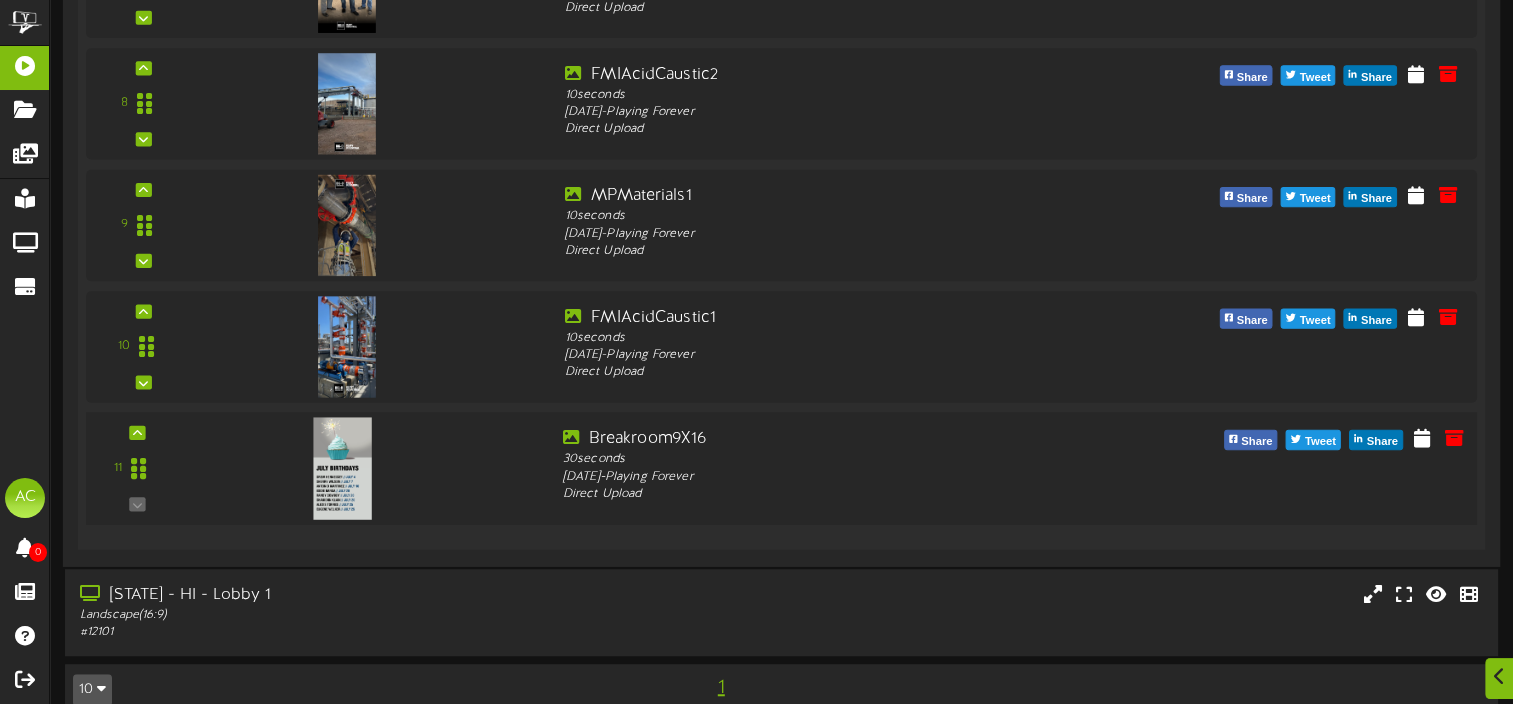 scroll, scrollTop: 1301, scrollLeft: 0, axis: vertical 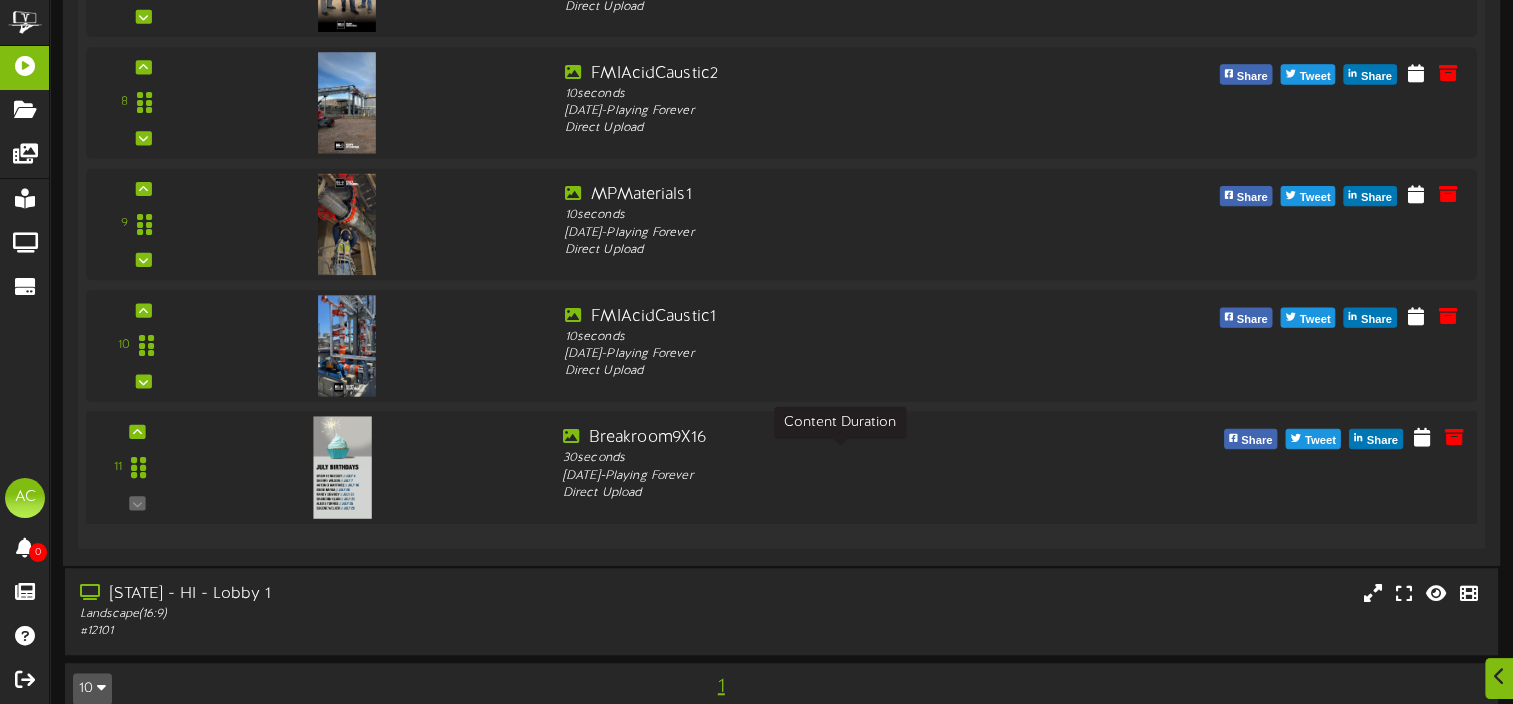 click on "30  seconds" at bounding box center [840, 459] 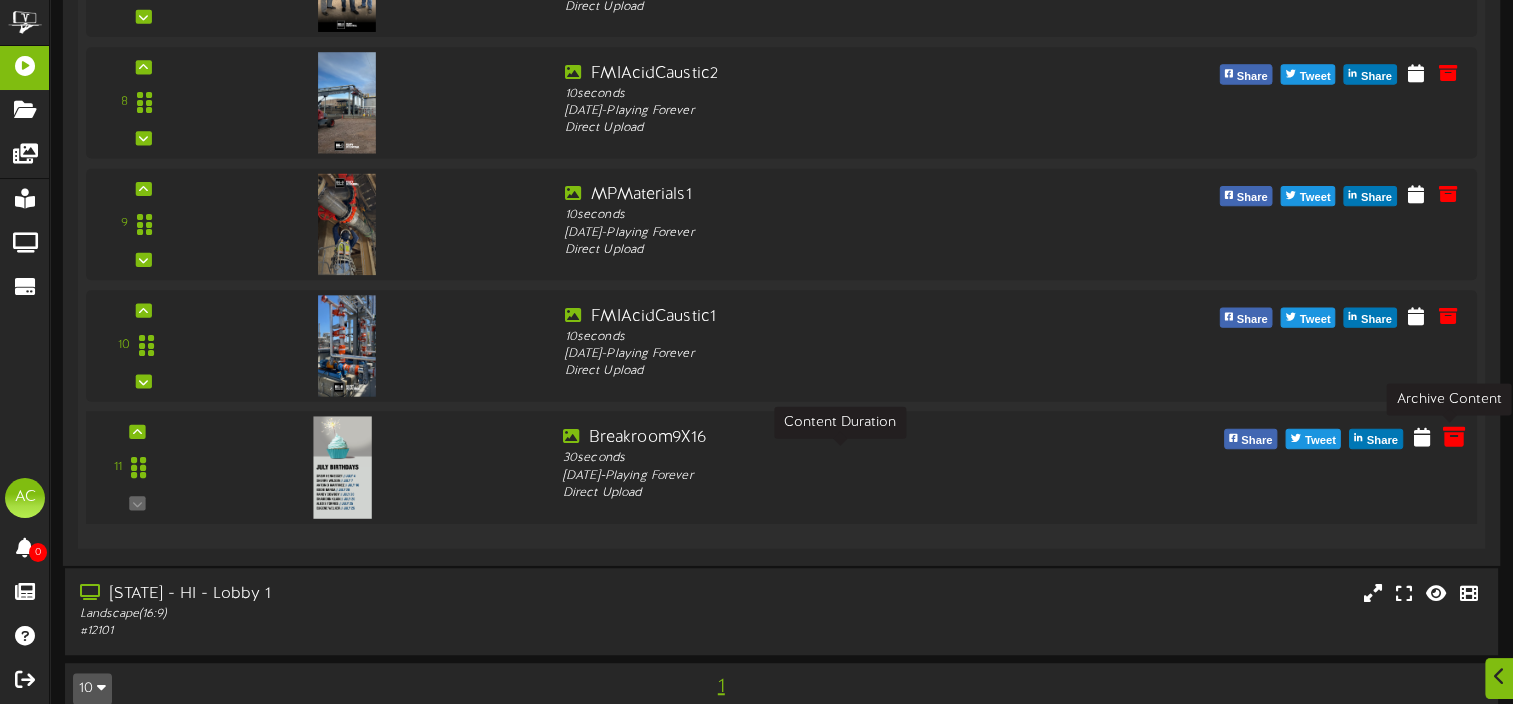 click at bounding box center (1454, 436) 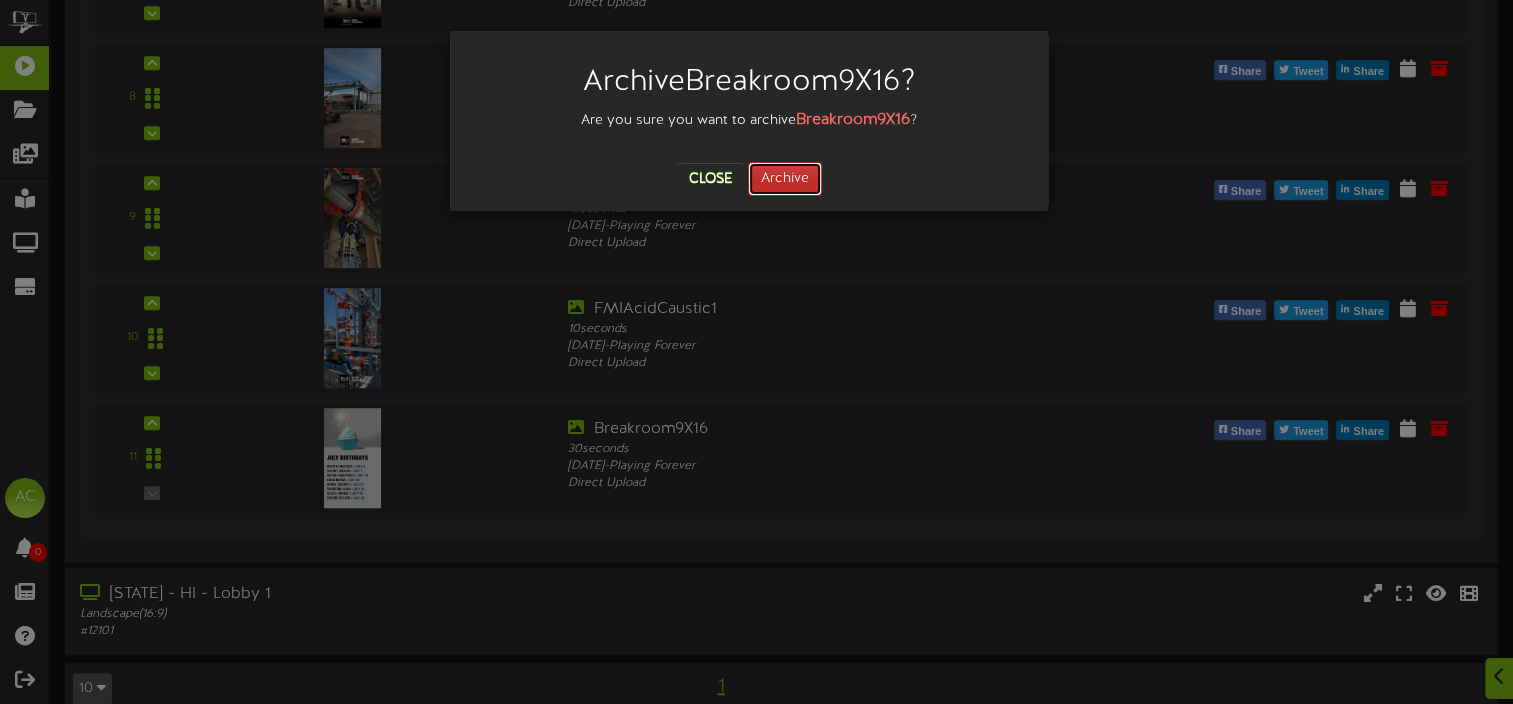click on "Archive" at bounding box center (785, 179) 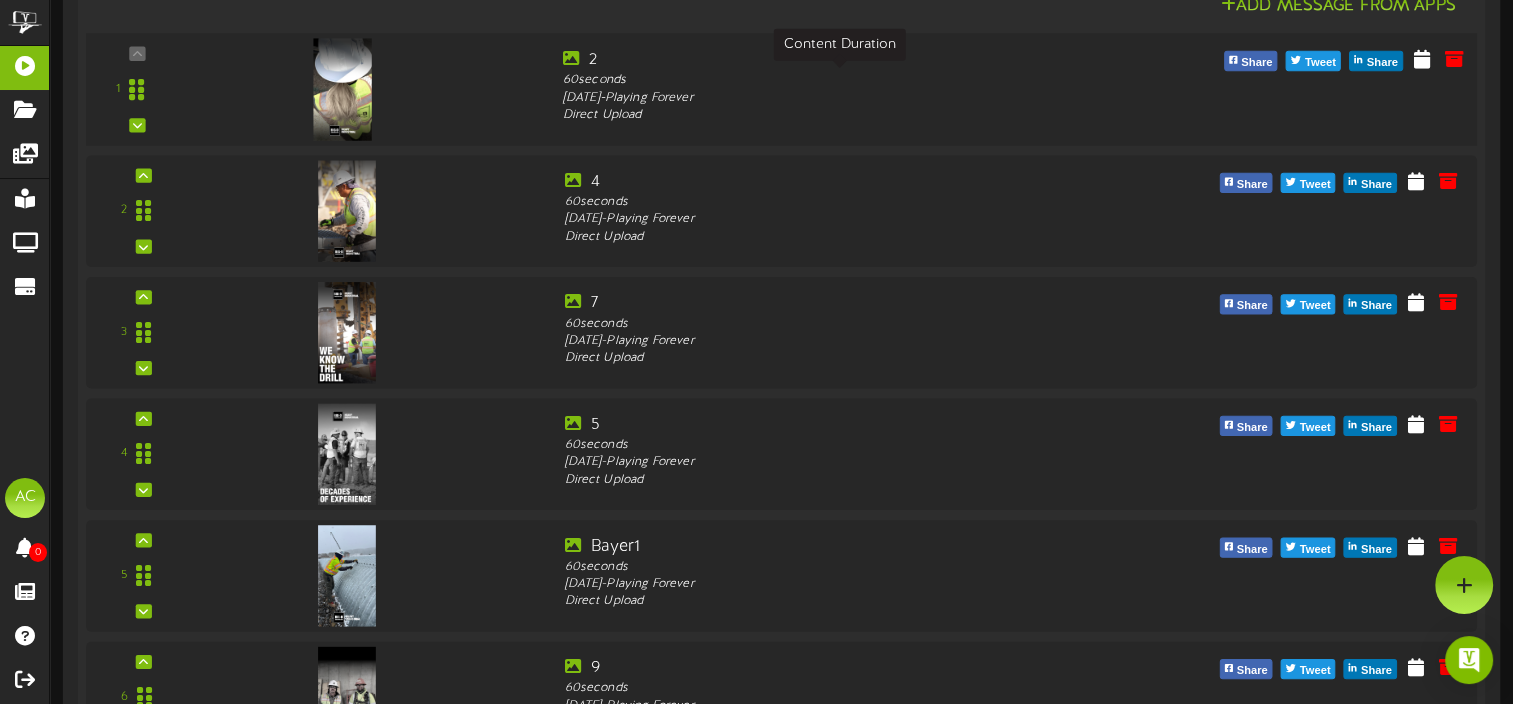 scroll, scrollTop: 0, scrollLeft: 0, axis: both 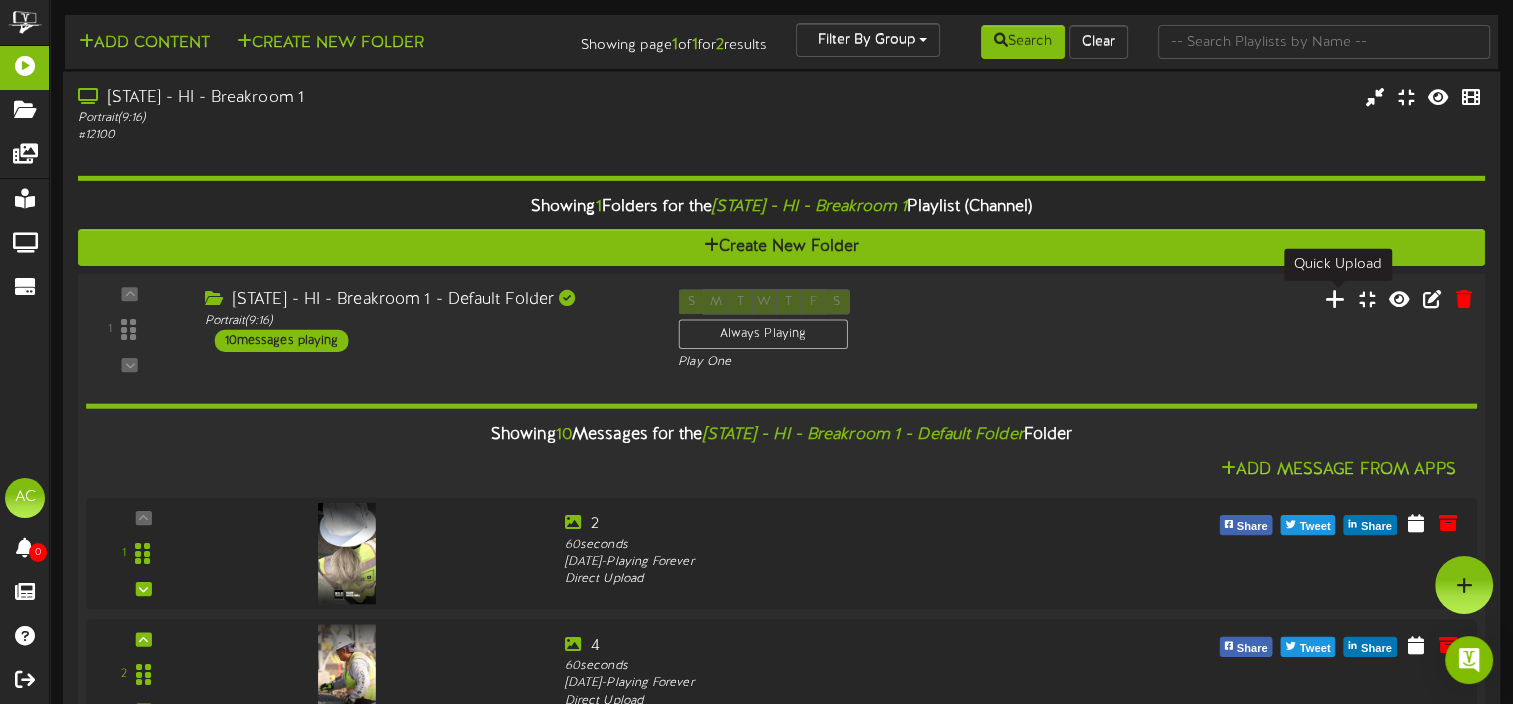 click at bounding box center [1335, 299] 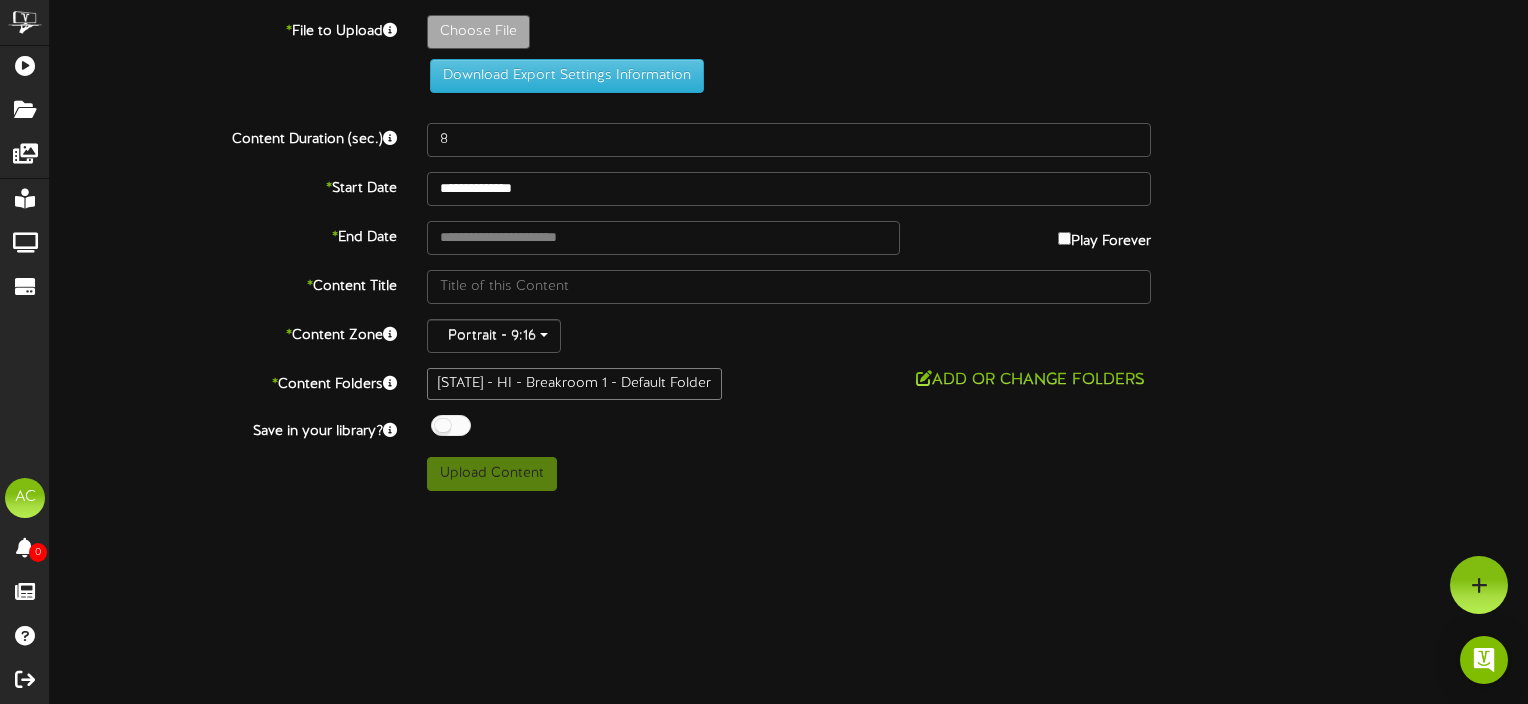 click on "Content Duration (sec.)" at bounding box center [223, 136] 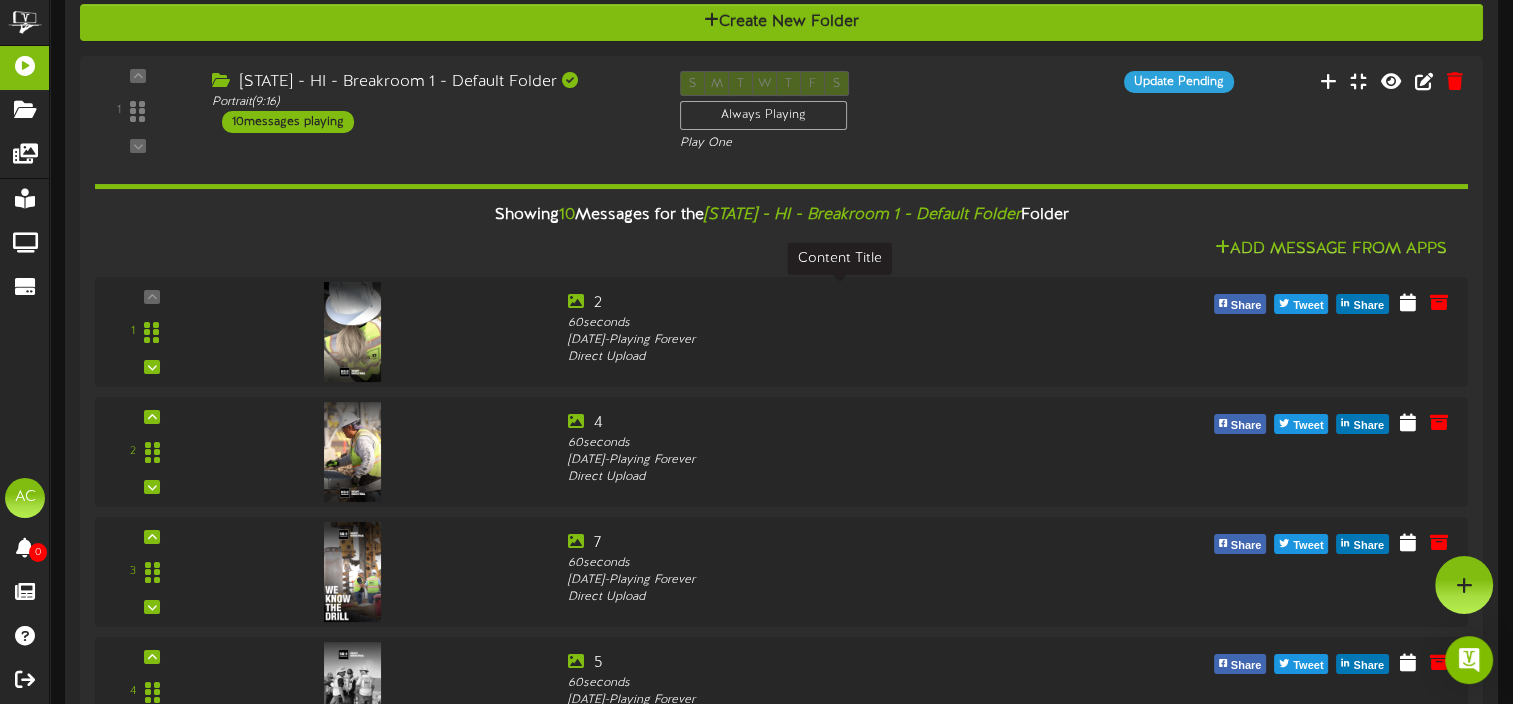 scroll, scrollTop: 0, scrollLeft: 0, axis: both 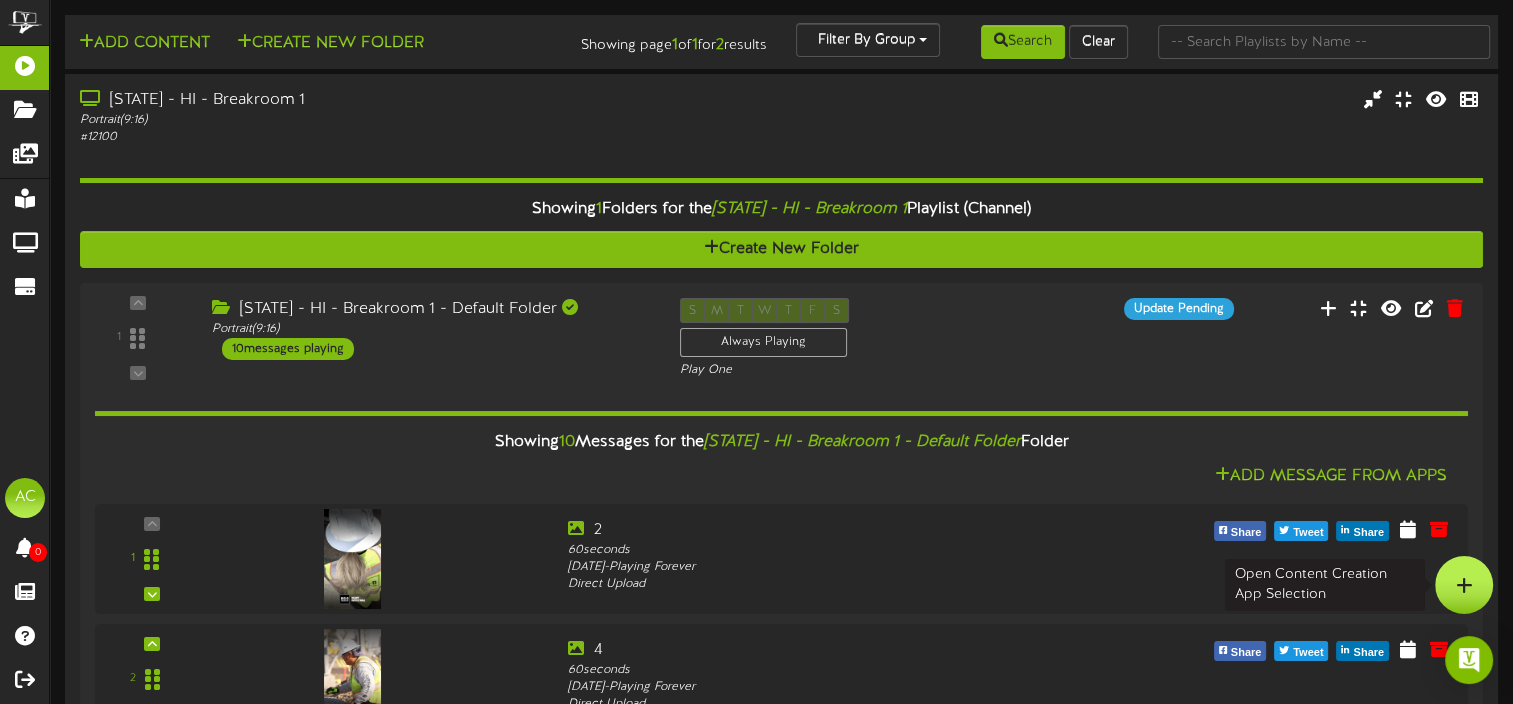 click at bounding box center (1464, 585) 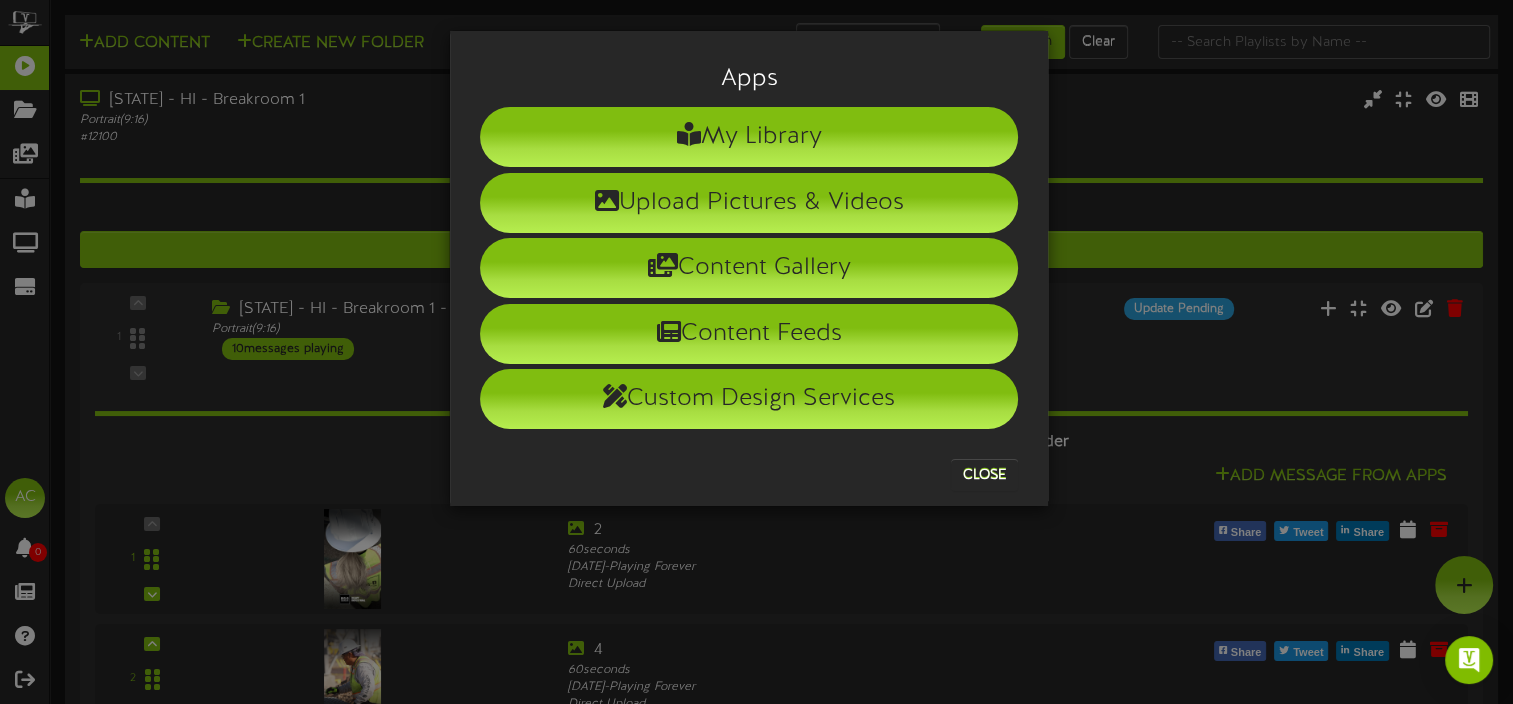 click on "Apps
My Library
Upload Pictures & Videos
Content Gallery
Content Feeds
Custom Design Services
Close" at bounding box center (756, 352) 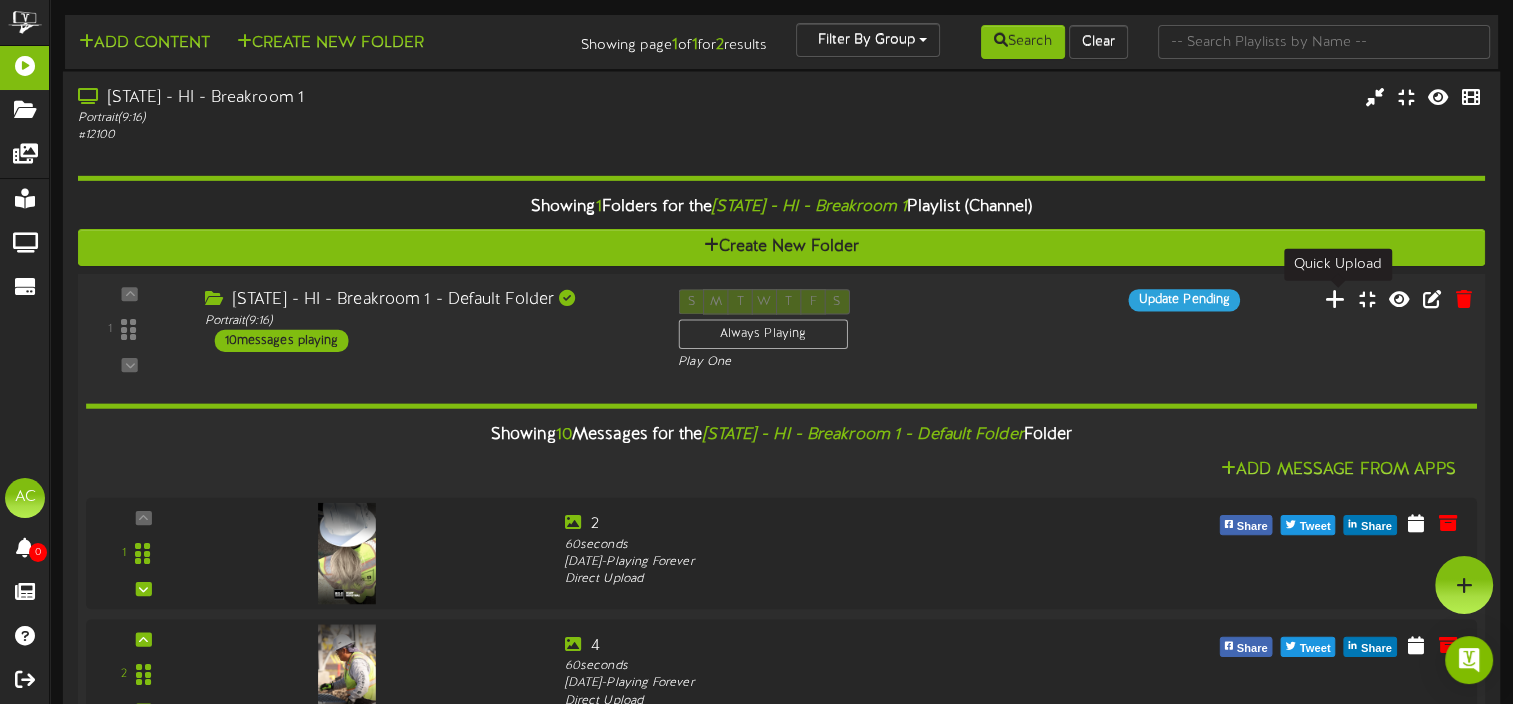 click at bounding box center [1335, 299] 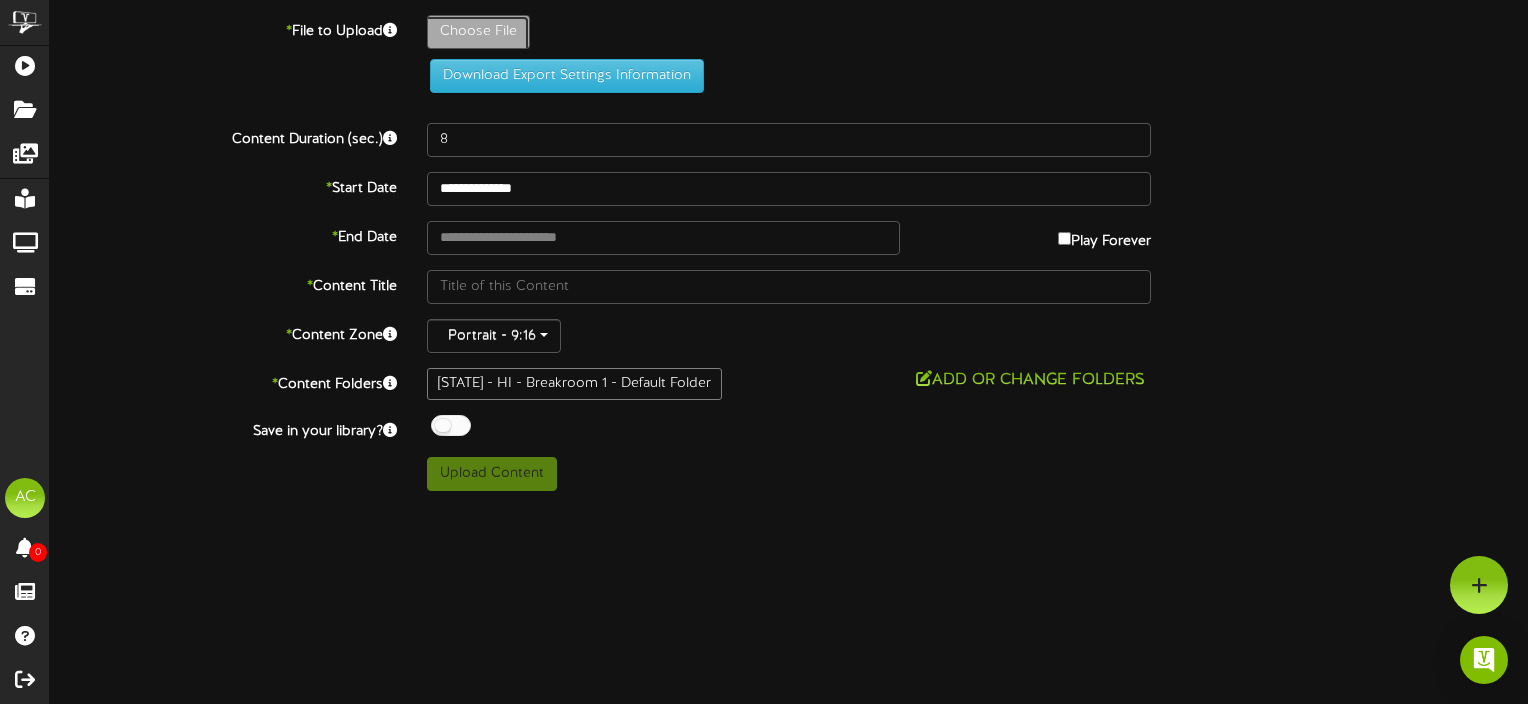 click on "Choose File" at bounding box center [-559, 87] 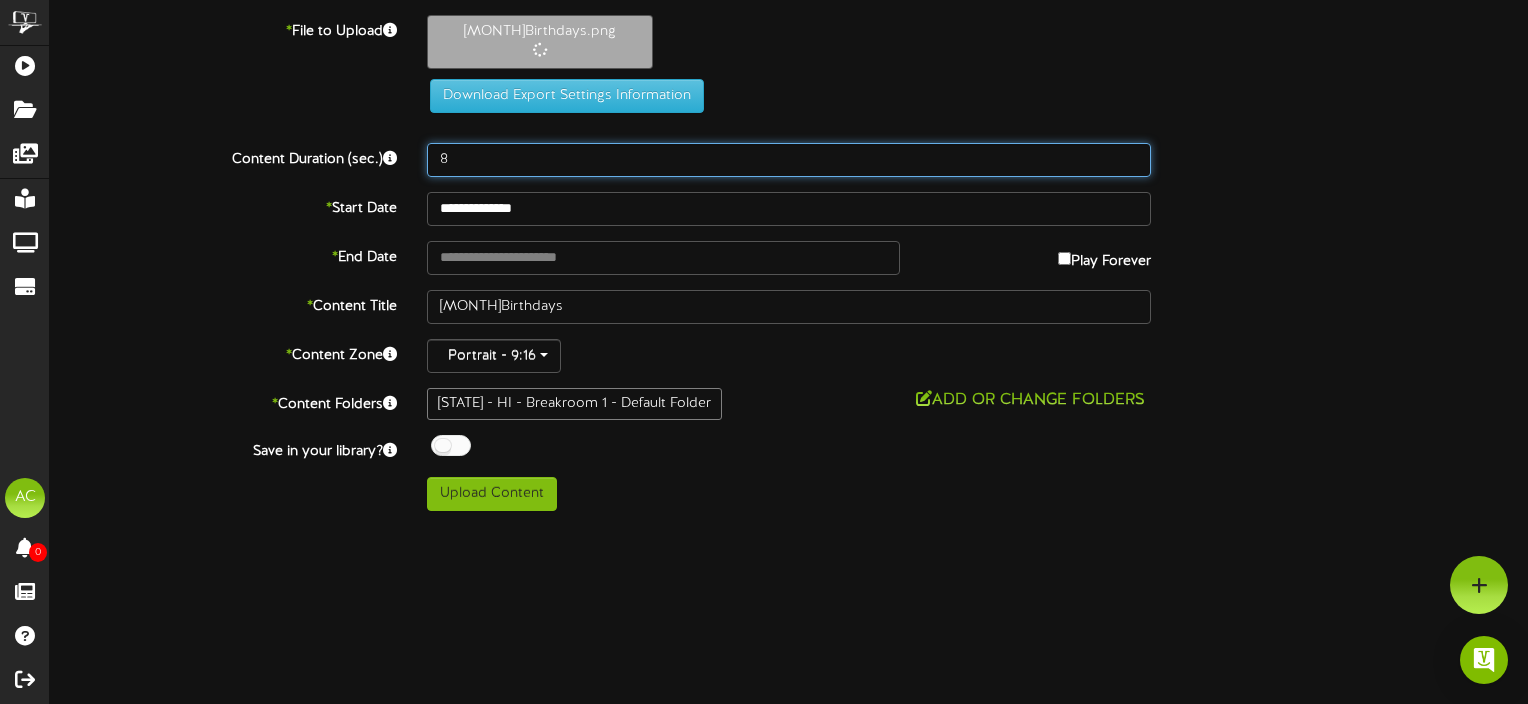 click on "8" at bounding box center [789, 160] 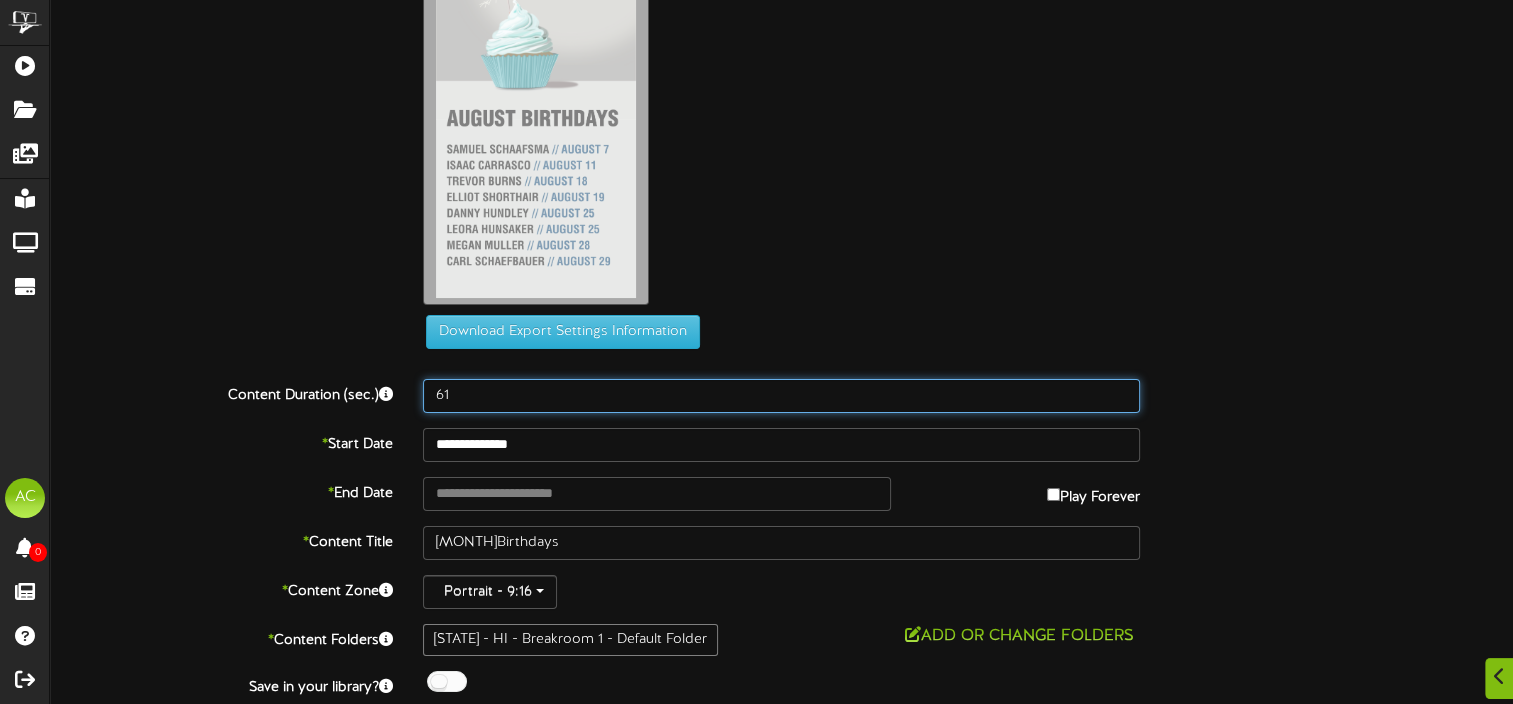 scroll, scrollTop: 155, scrollLeft: 0, axis: vertical 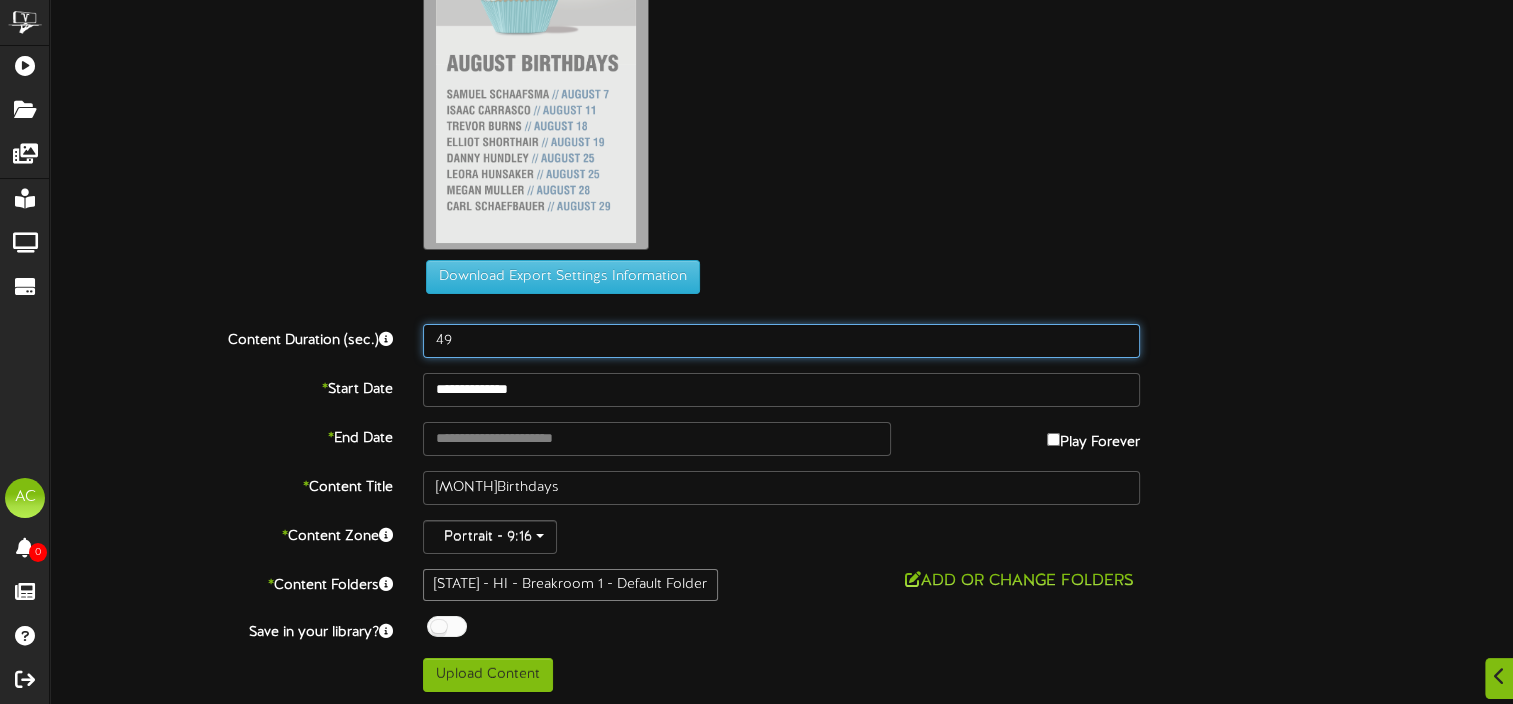 type on "49" 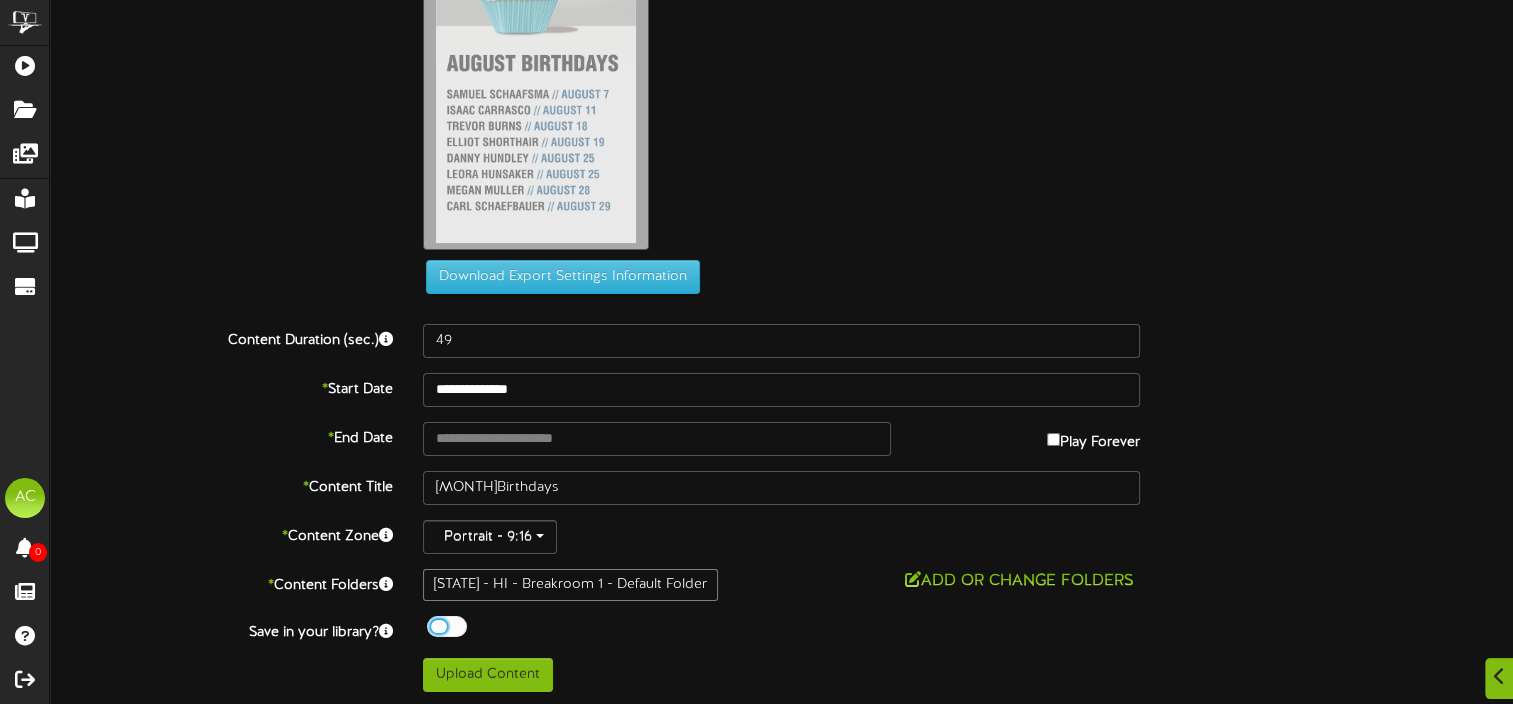 click on "Off
On" at bounding box center (781, 629) 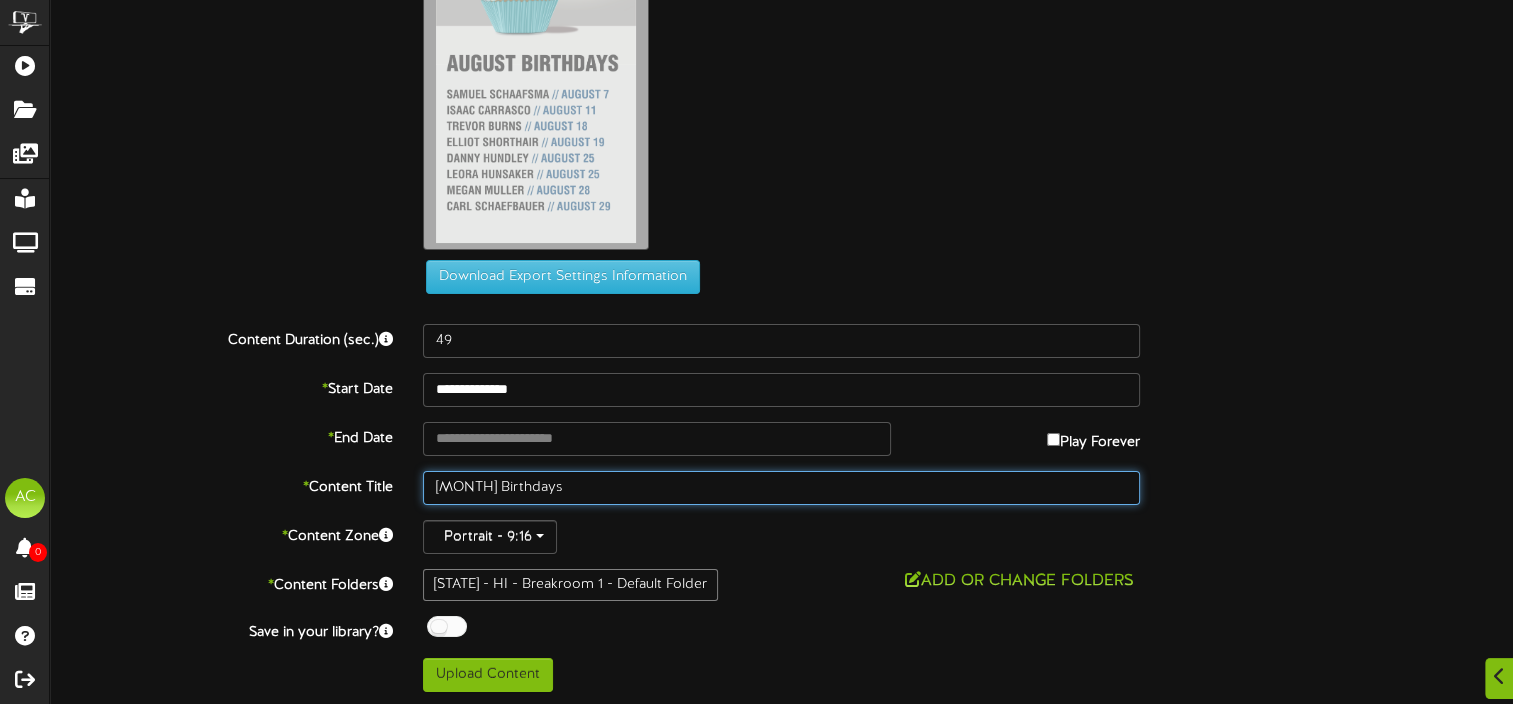 type on "[MONTH] Birthdays" 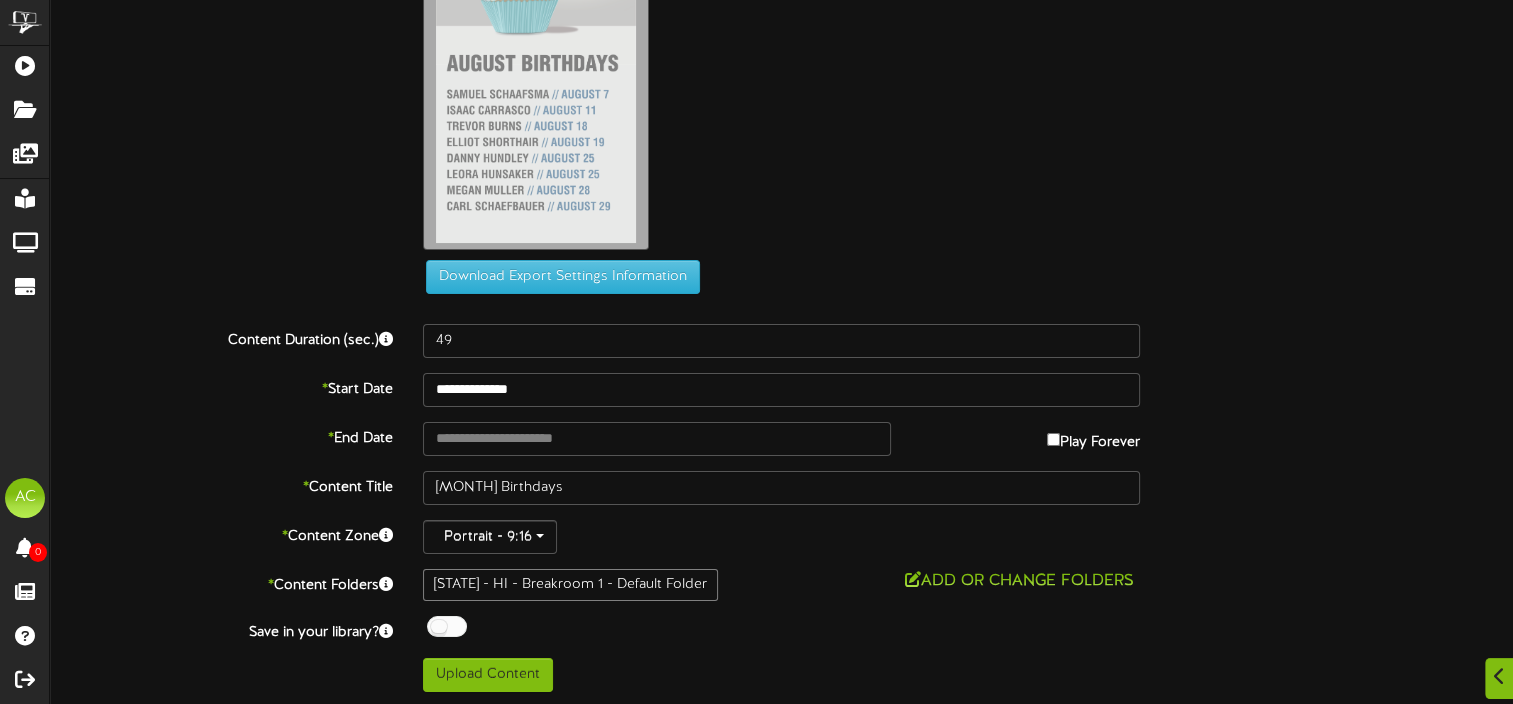 click on "Upload Content" at bounding box center (781, 675) 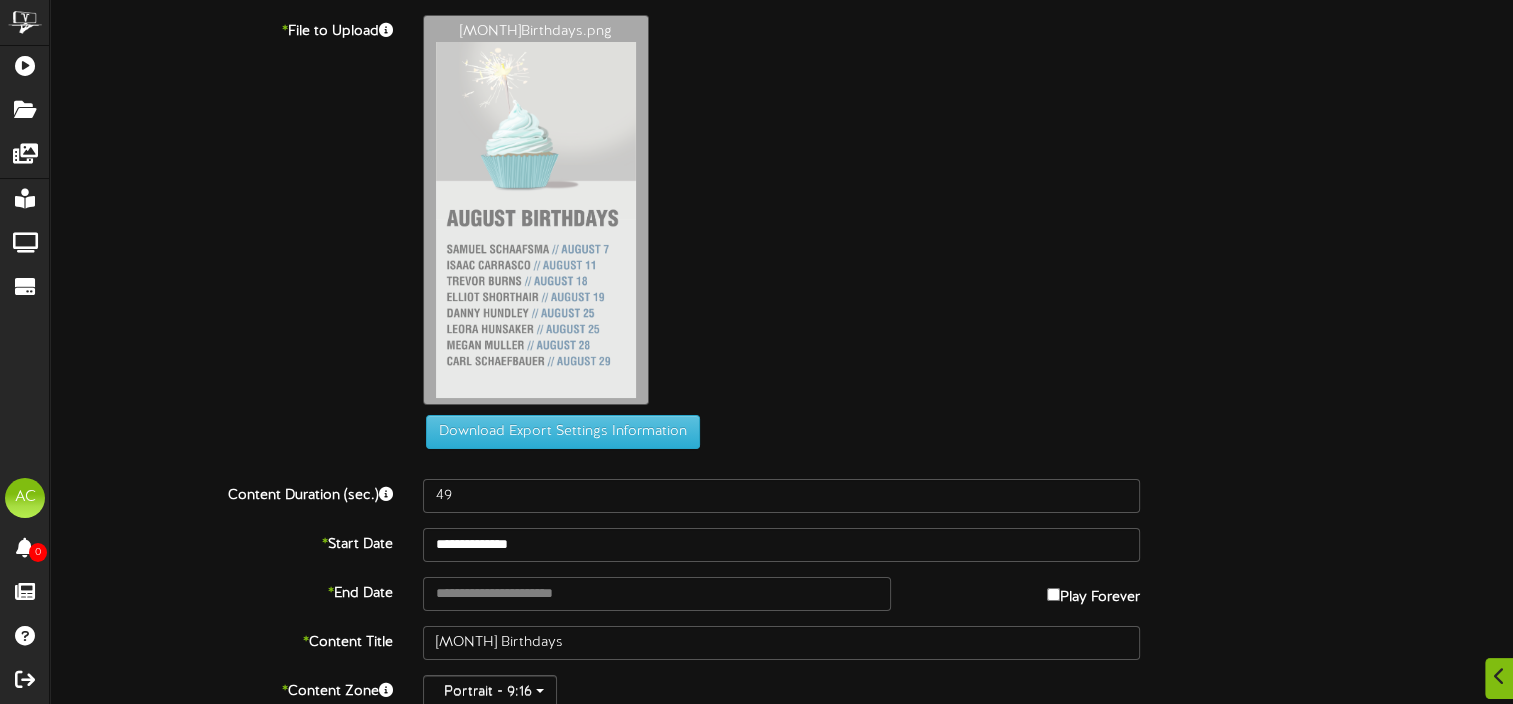 scroll, scrollTop: 155, scrollLeft: 0, axis: vertical 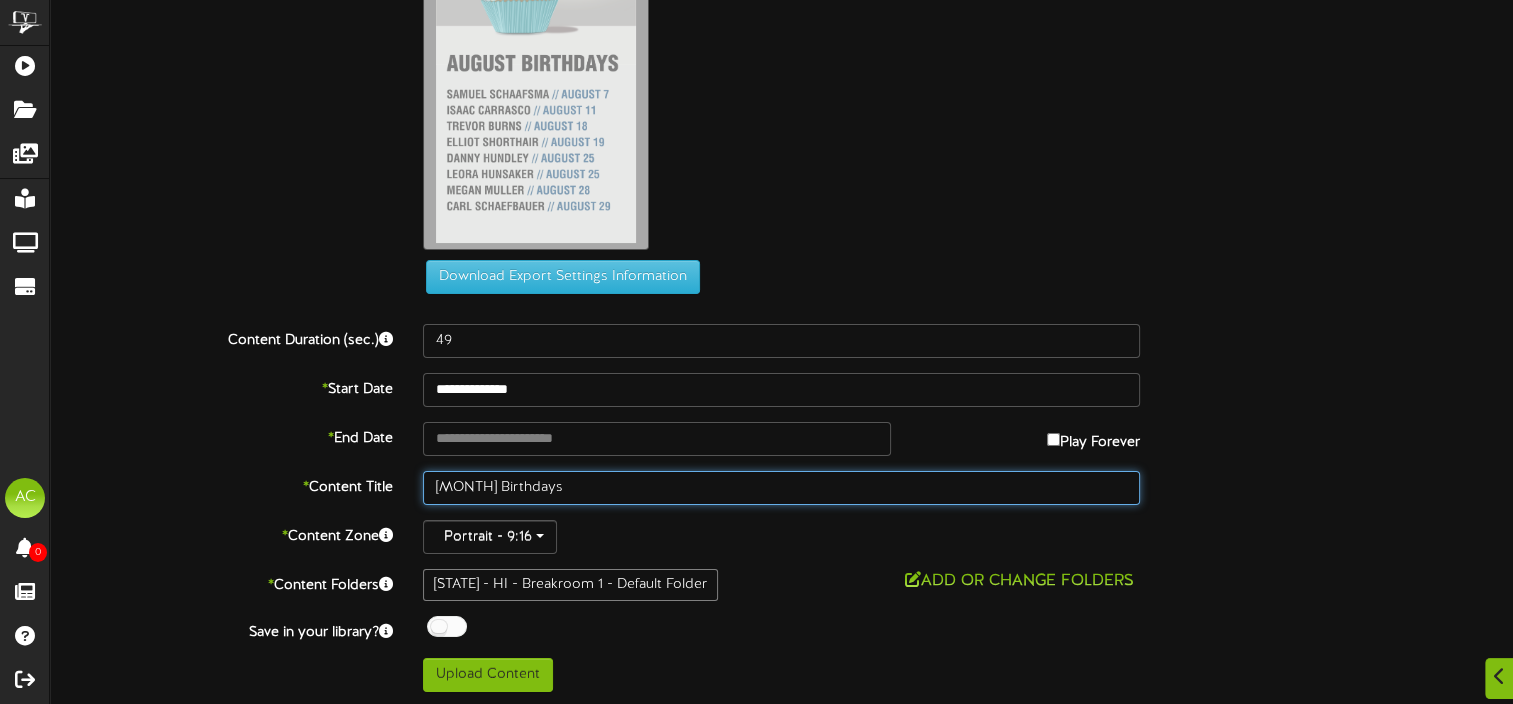 click on "[MONTH] Birthdays" at bounding box center [781, 488] 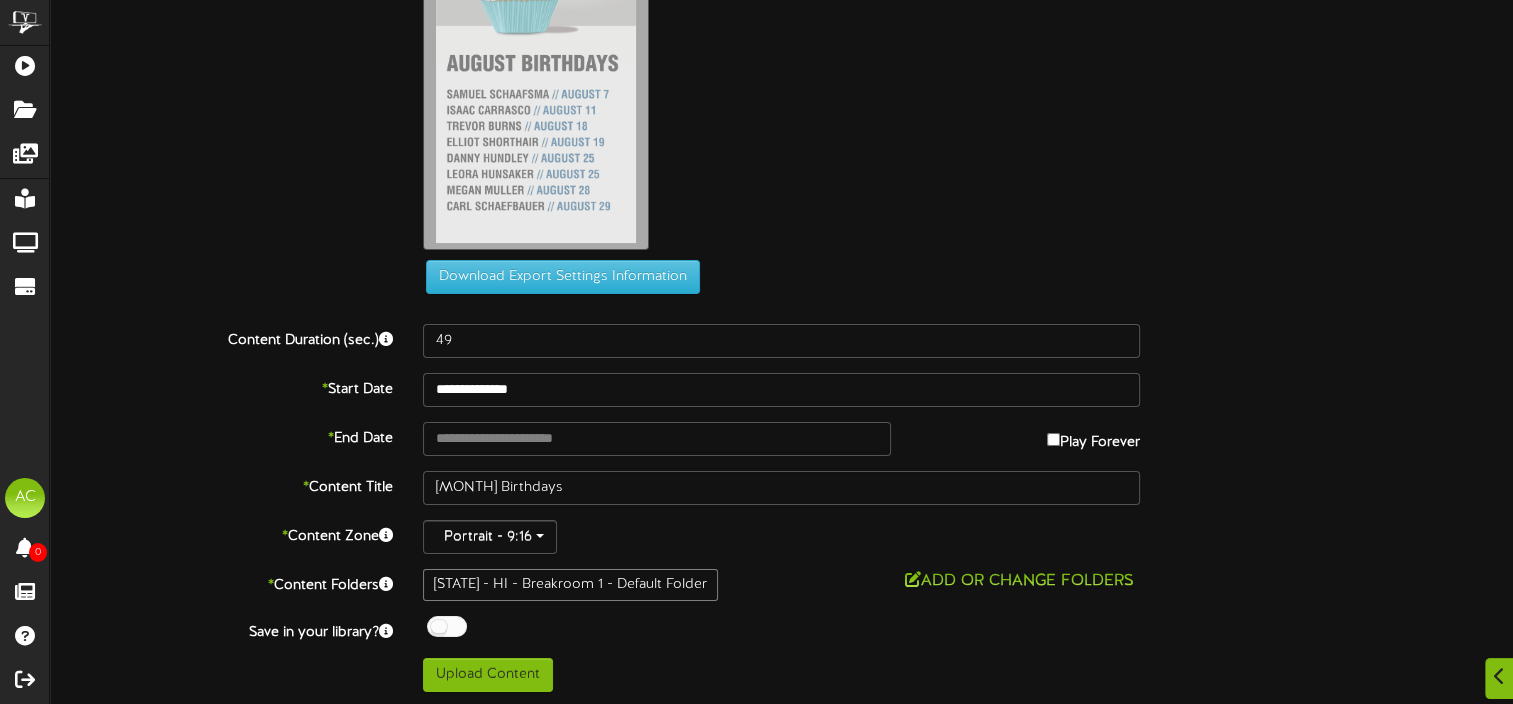 click on "**********" at bounding box center (781, 276) 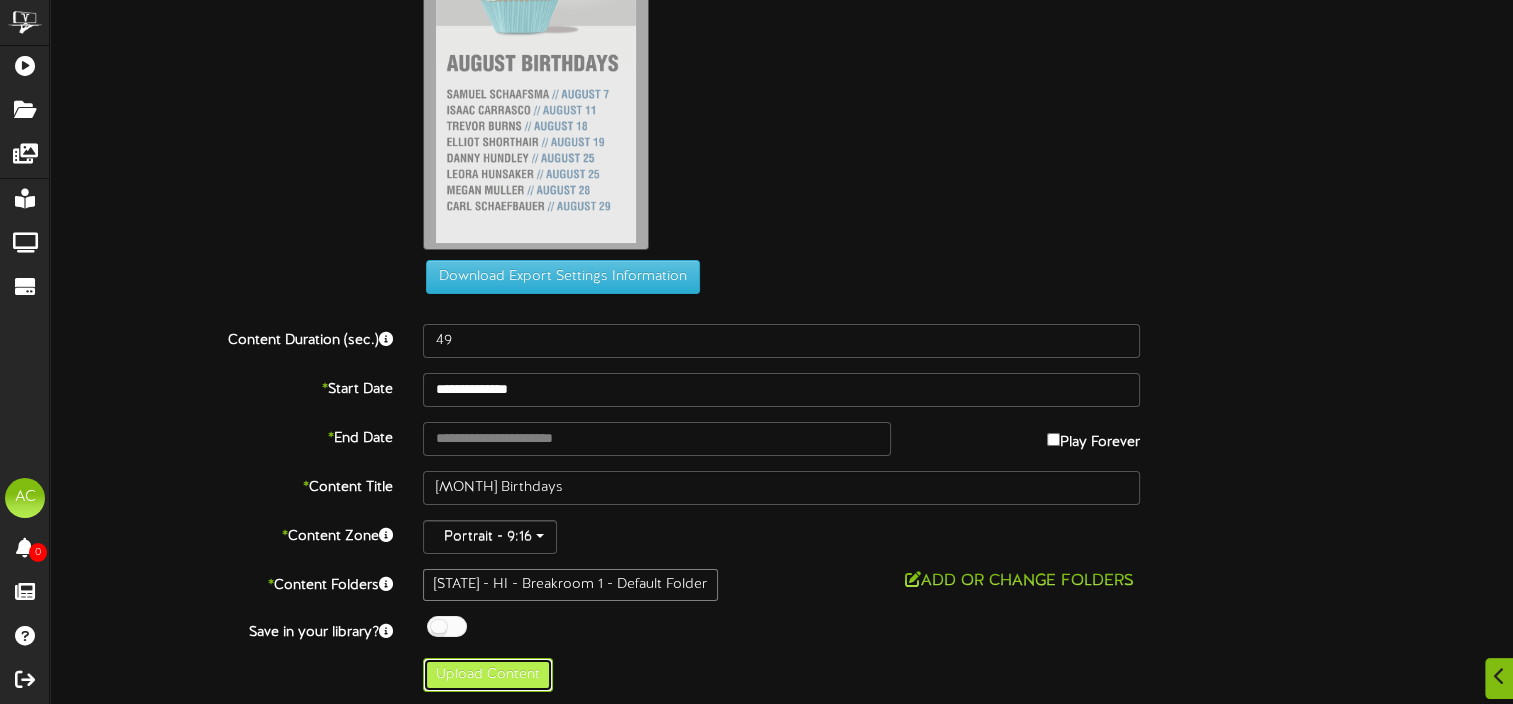 click on "Upload Content" at bounding box center [488, 675] 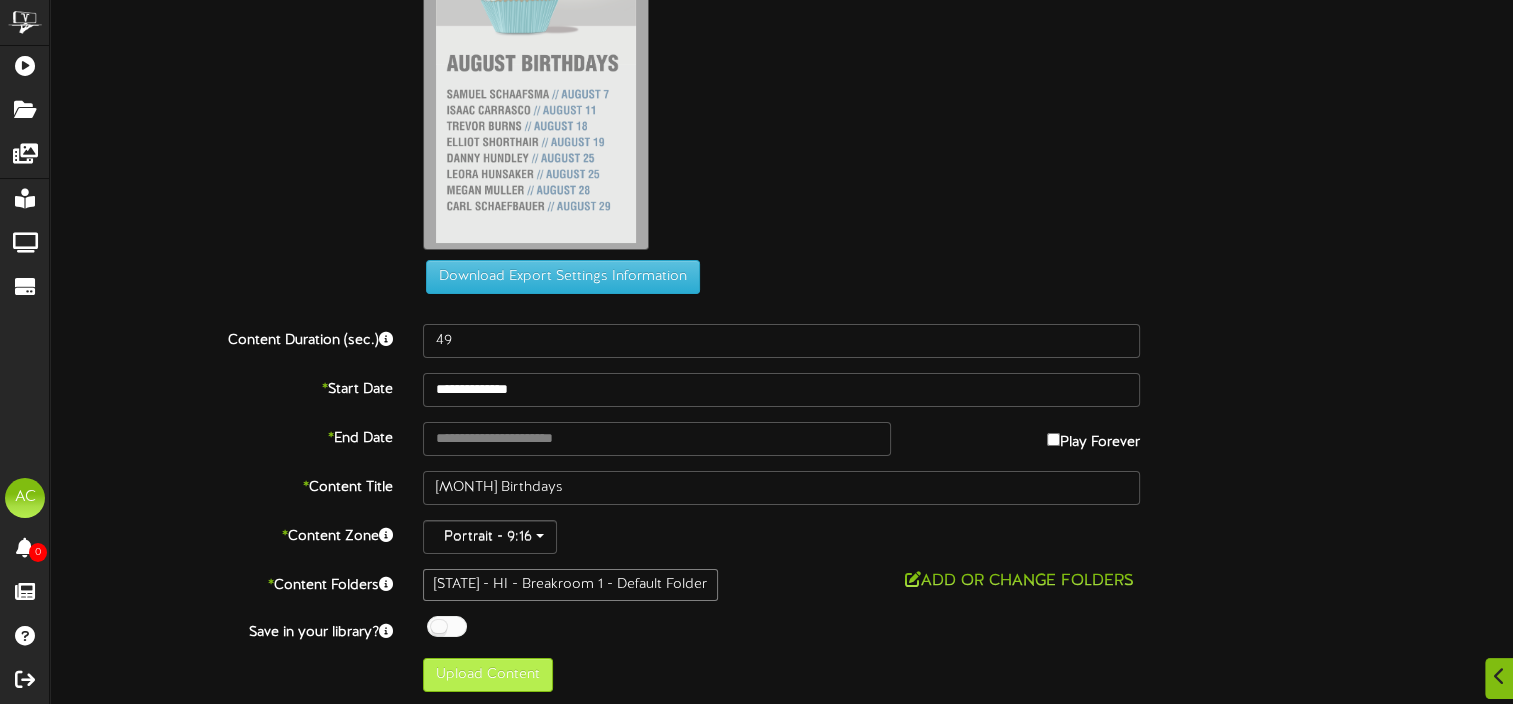 type on "**********" 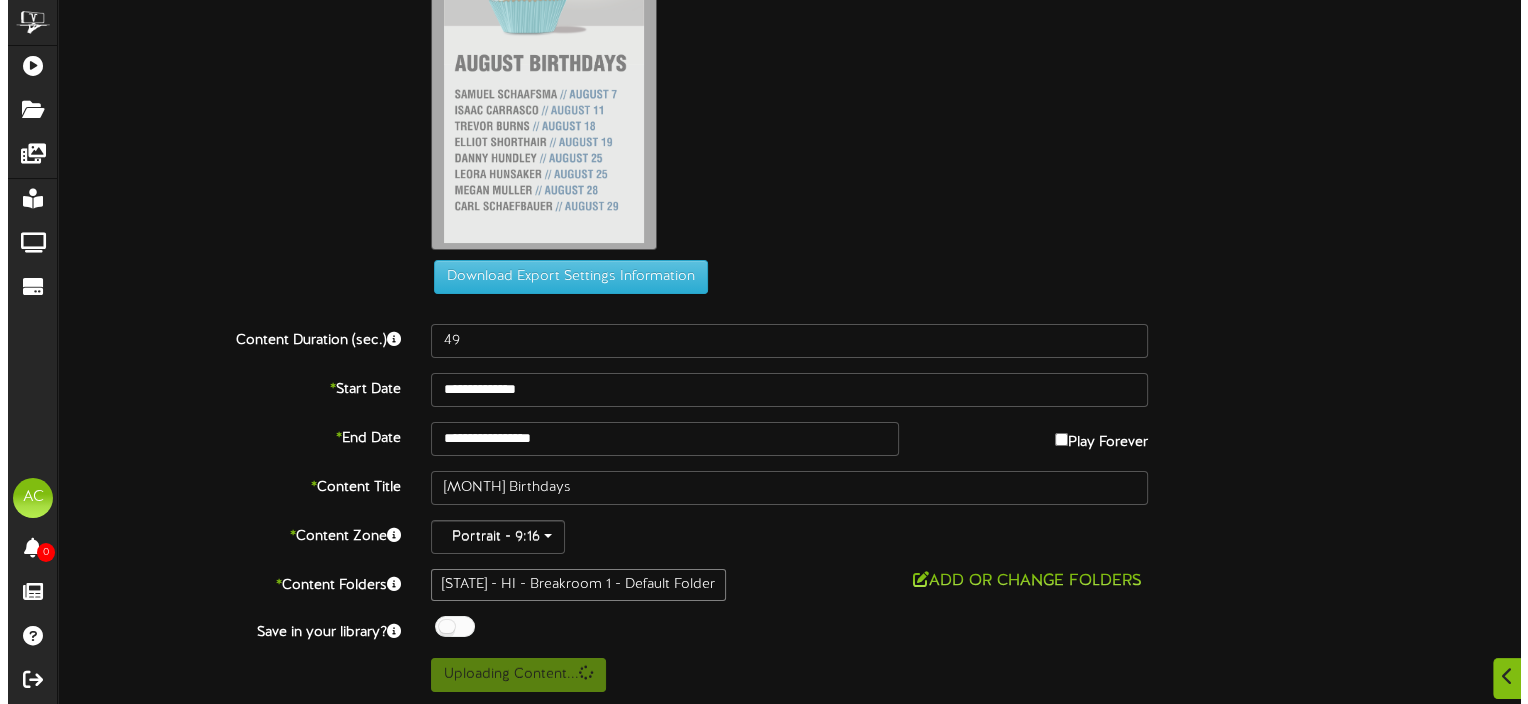 scroll, scrollTop: 0, scrollLeft: 0, axis: both 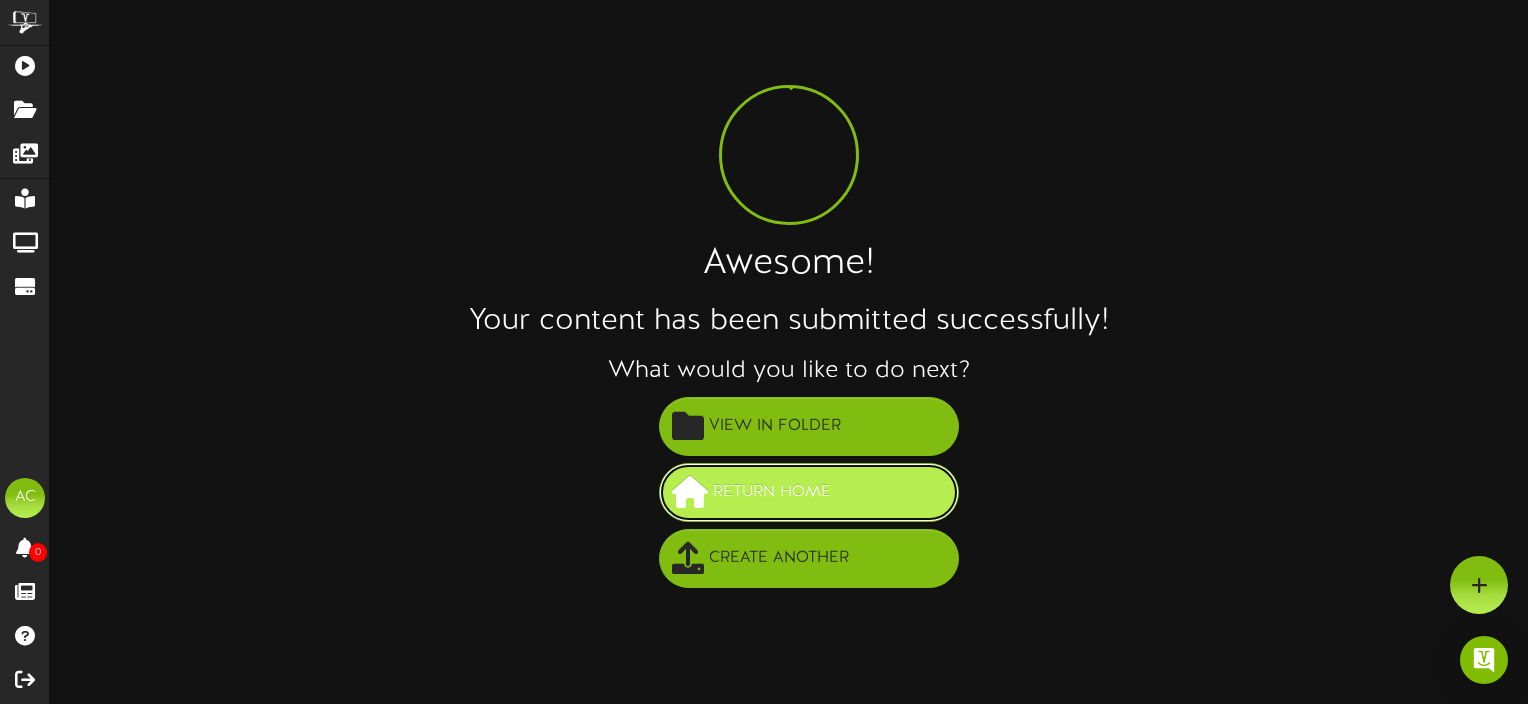 click on "Return Home" at bounding box center (809, 492) 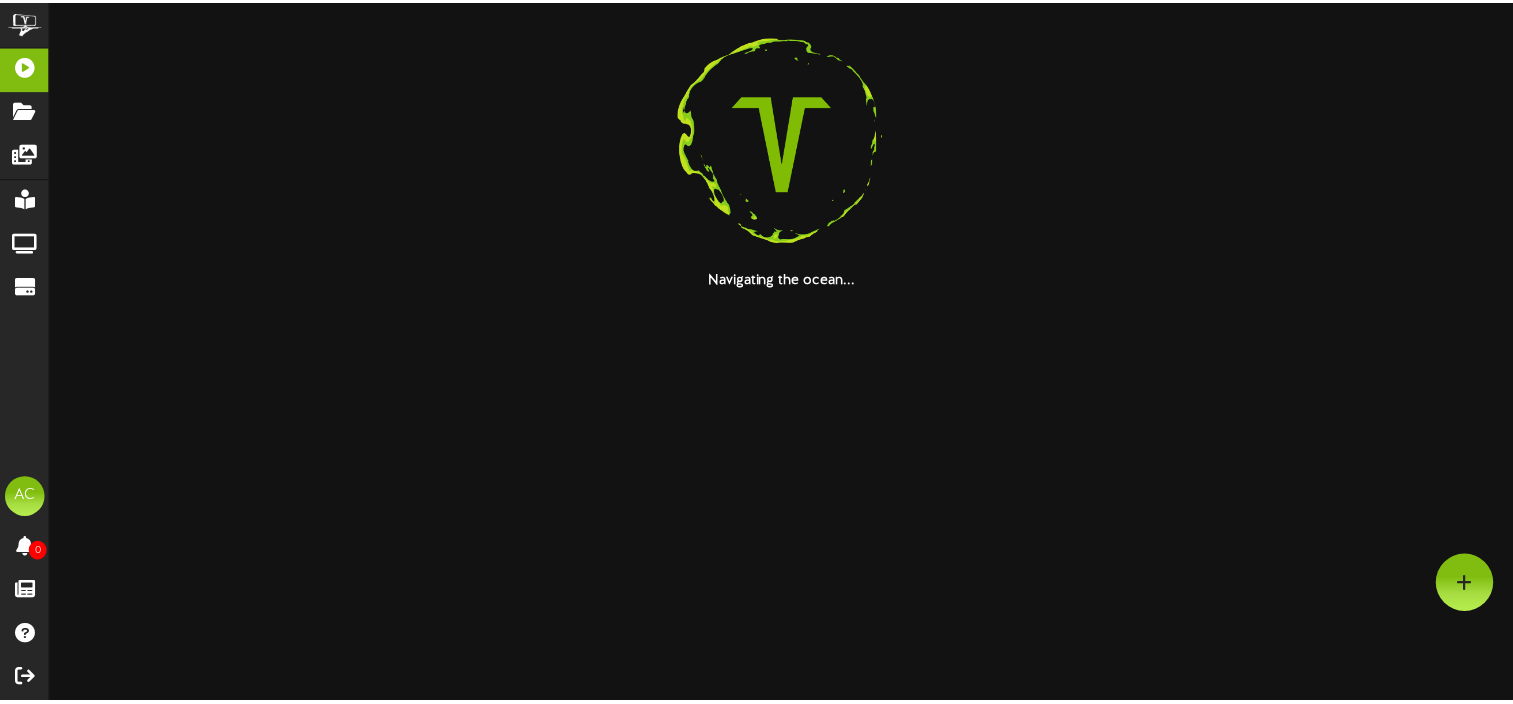 scroll, scrollTop: 0, scrollLeft: 0, axis: both 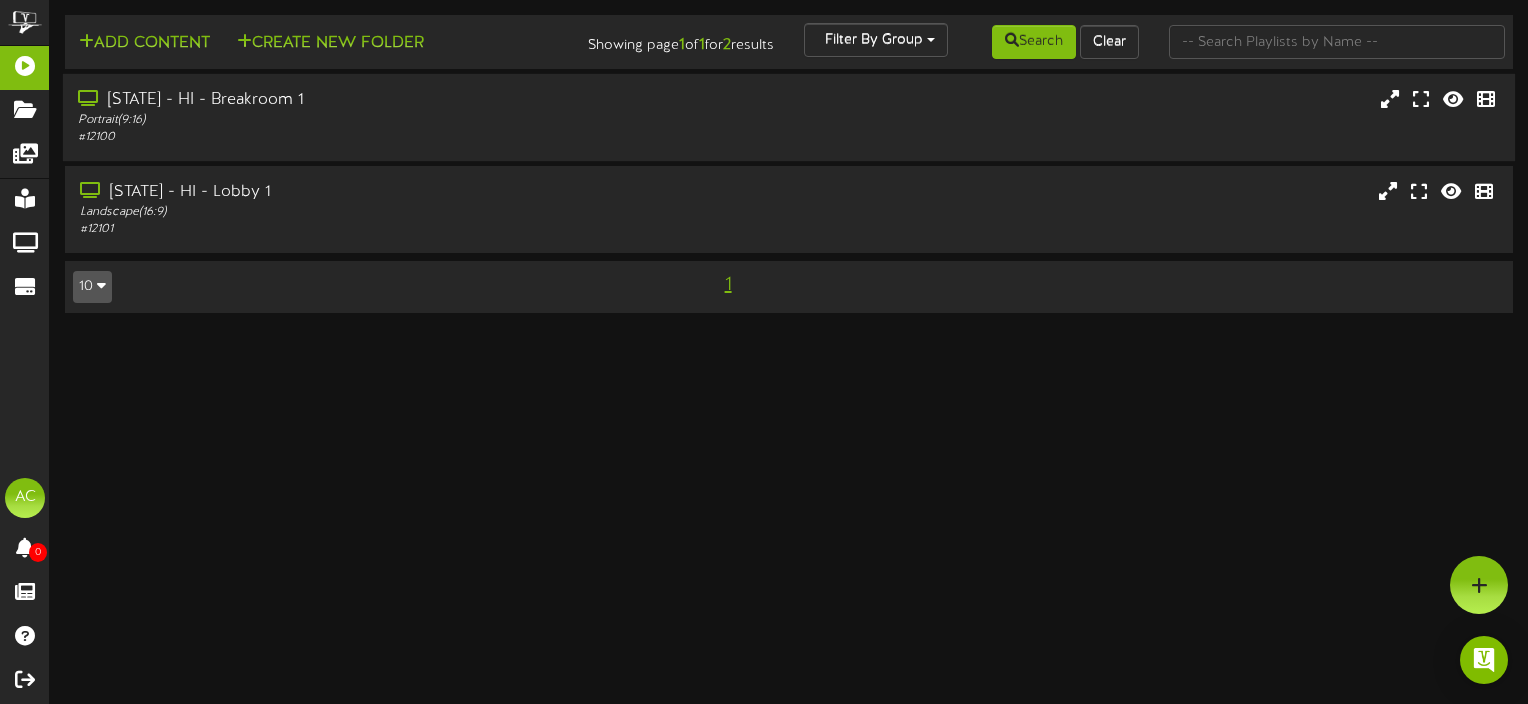 click on "# 12100" at bounding box center [365, 137] 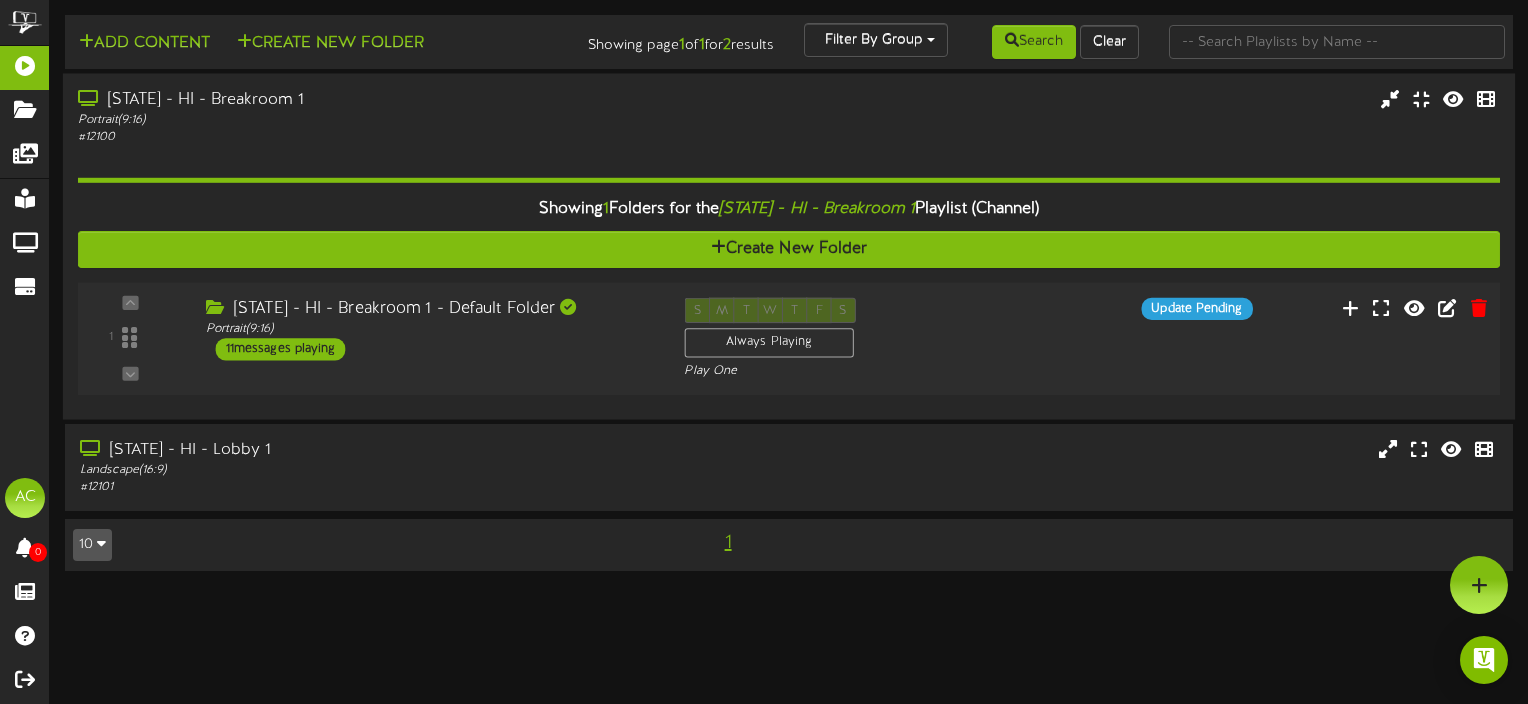 click on "11  messages playing" at bounding box center [281, 349] 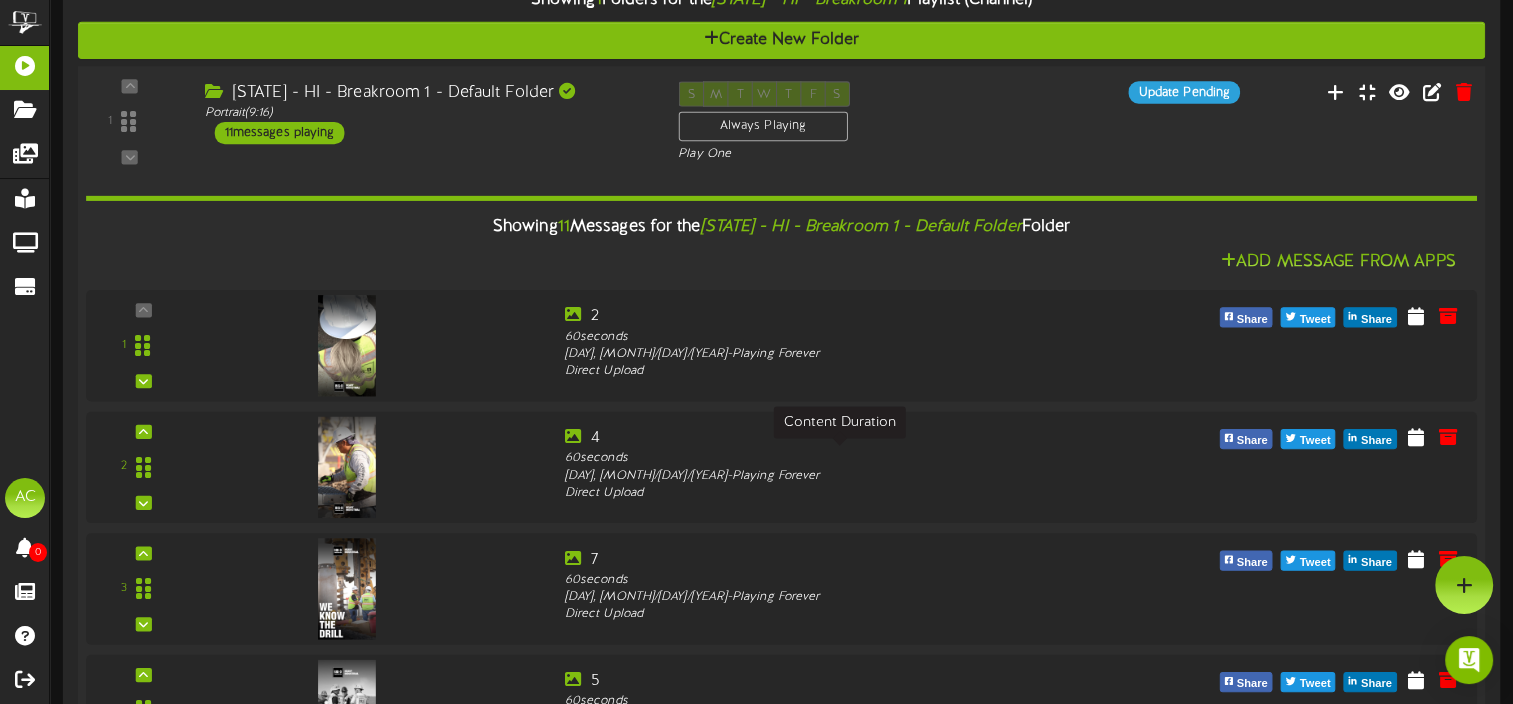 scroll, scrollTop: 204, scrollLeft: 0, axis: vertical 